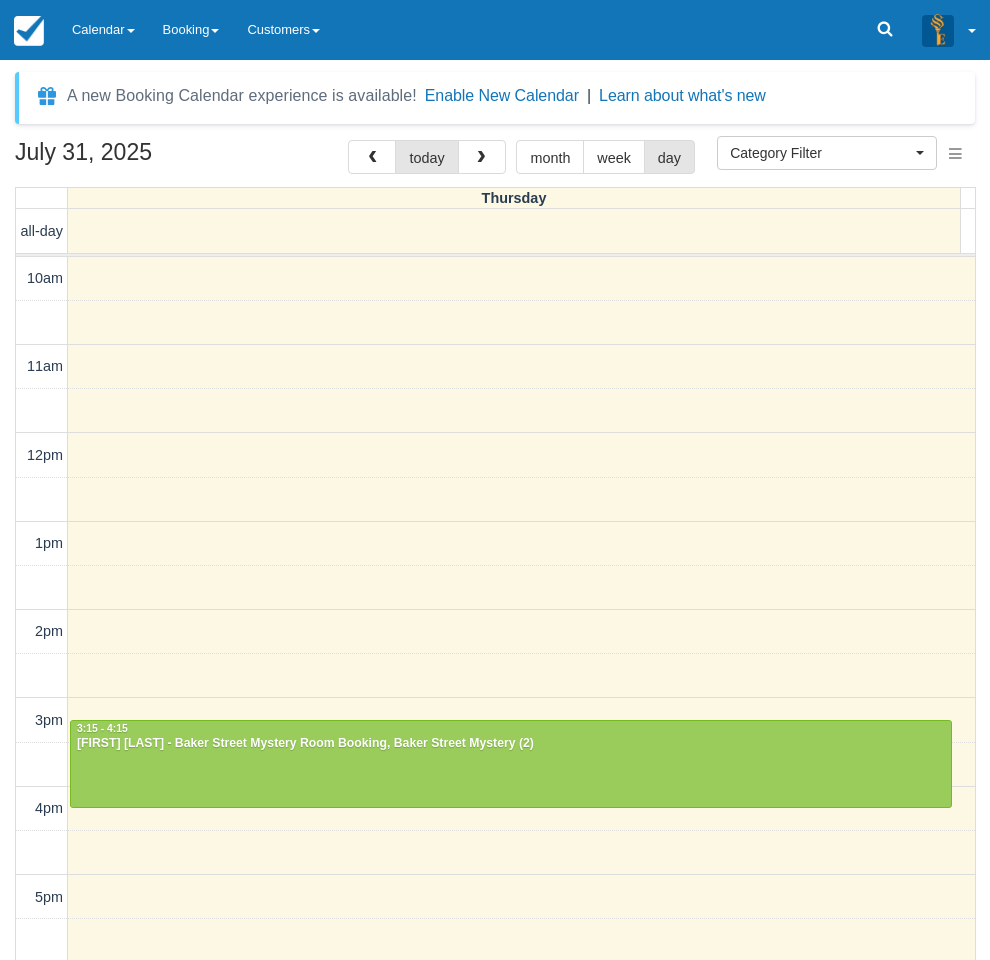 select 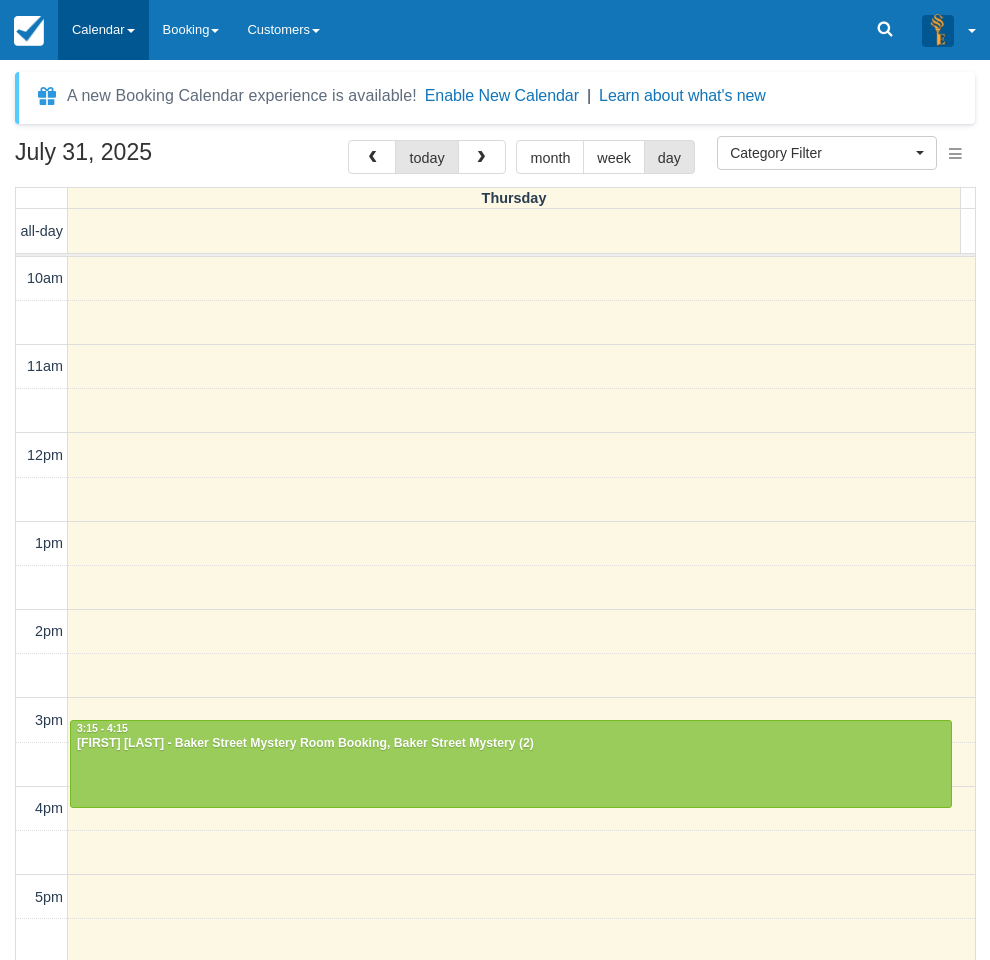 scroll, scrollTop: 0, scrollLeft: 0, axis: both 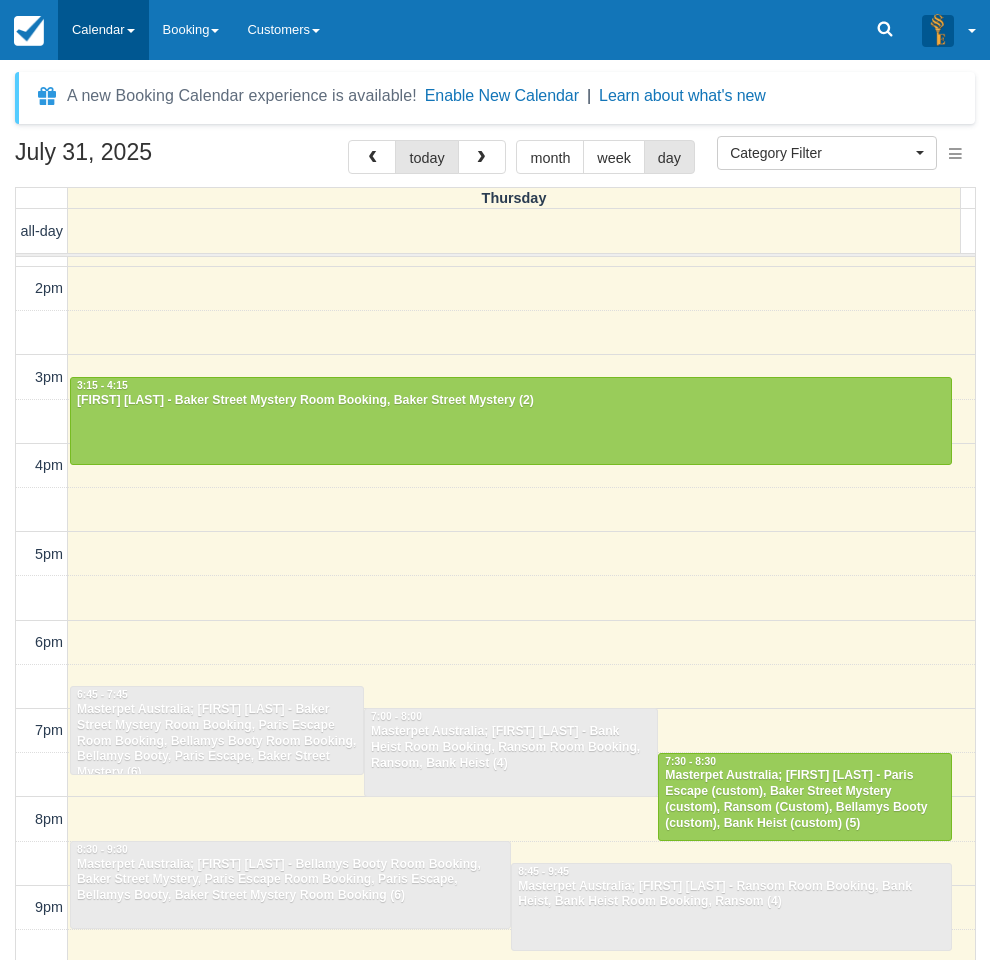 click on "Calendar" at bounding box center [103, 30] 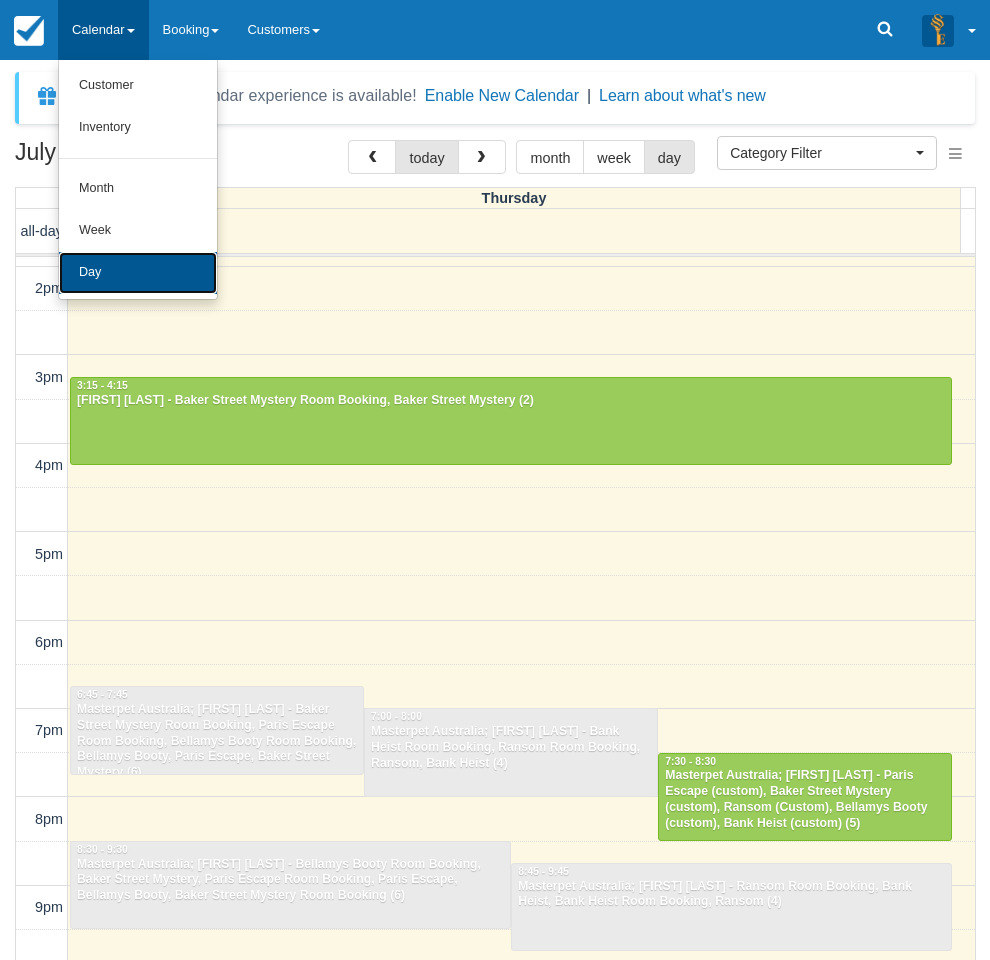 click on "Day" at bounding box center (138, 273) 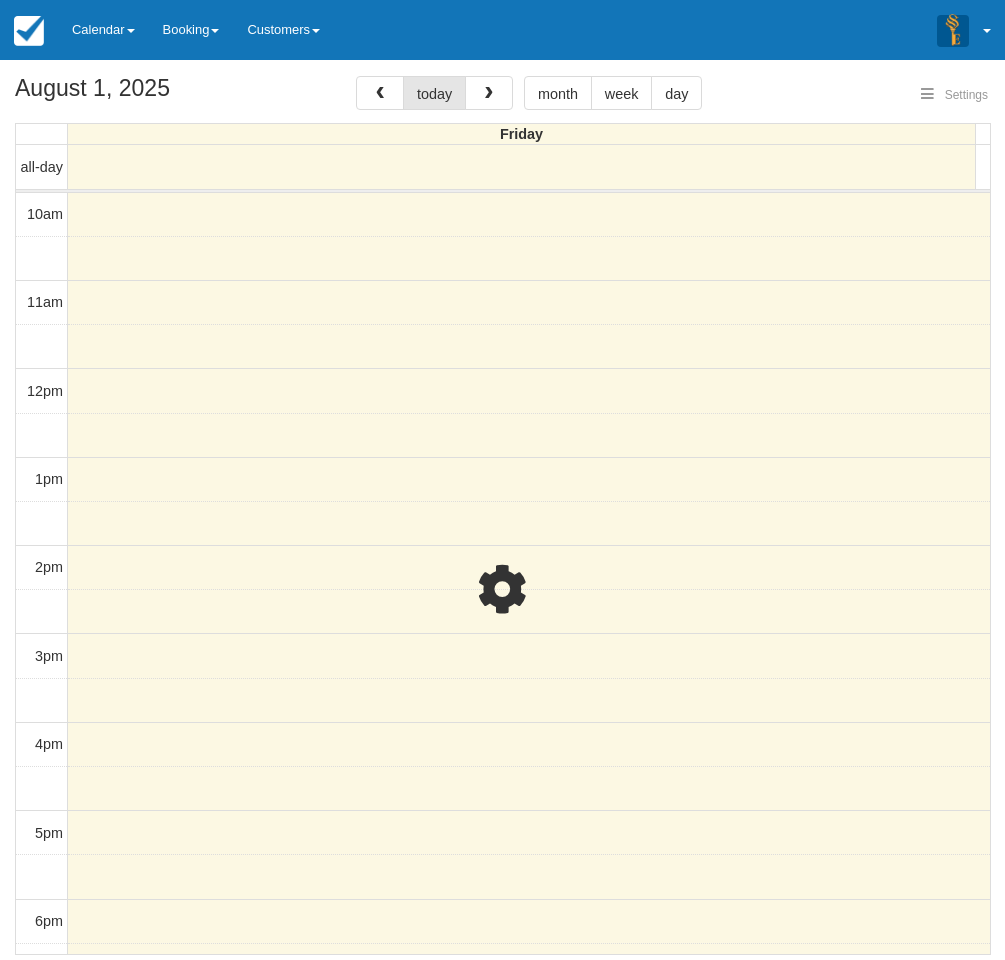 select 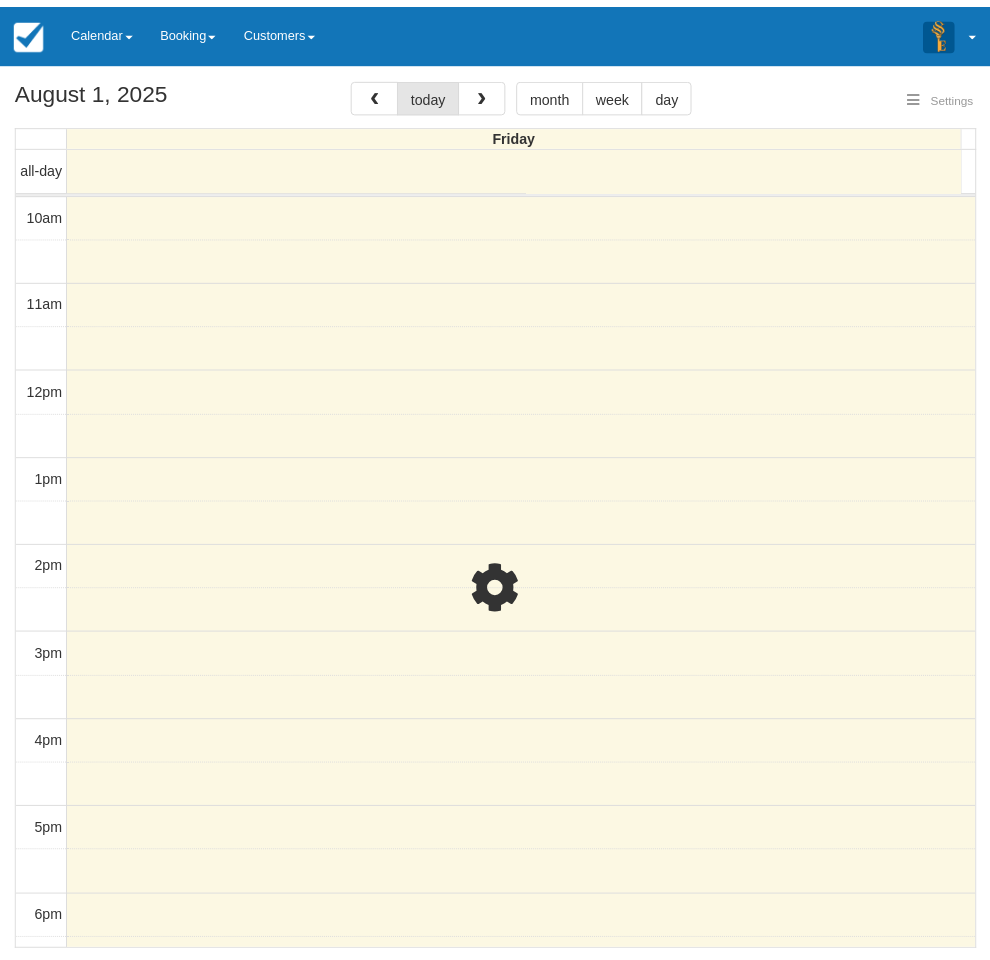 scroll, scrollTop: 178, scrollLeft: 0, axis: vertical 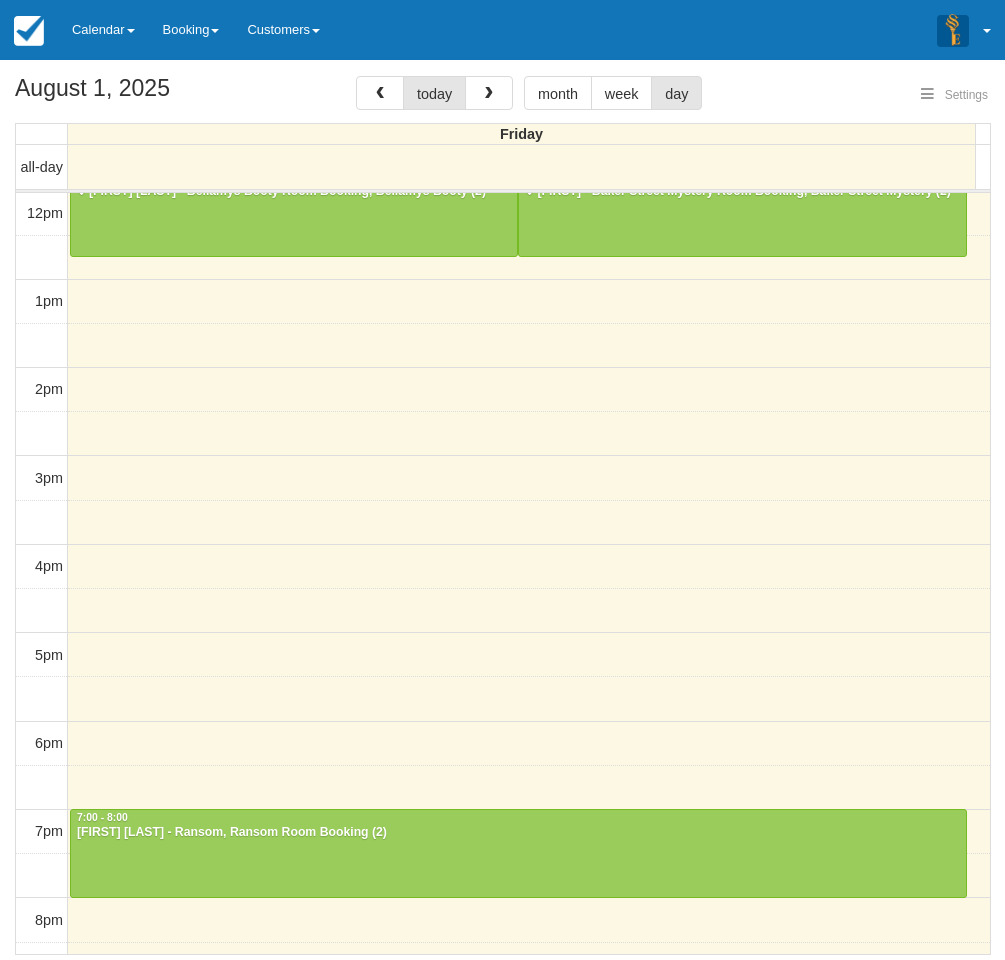 select 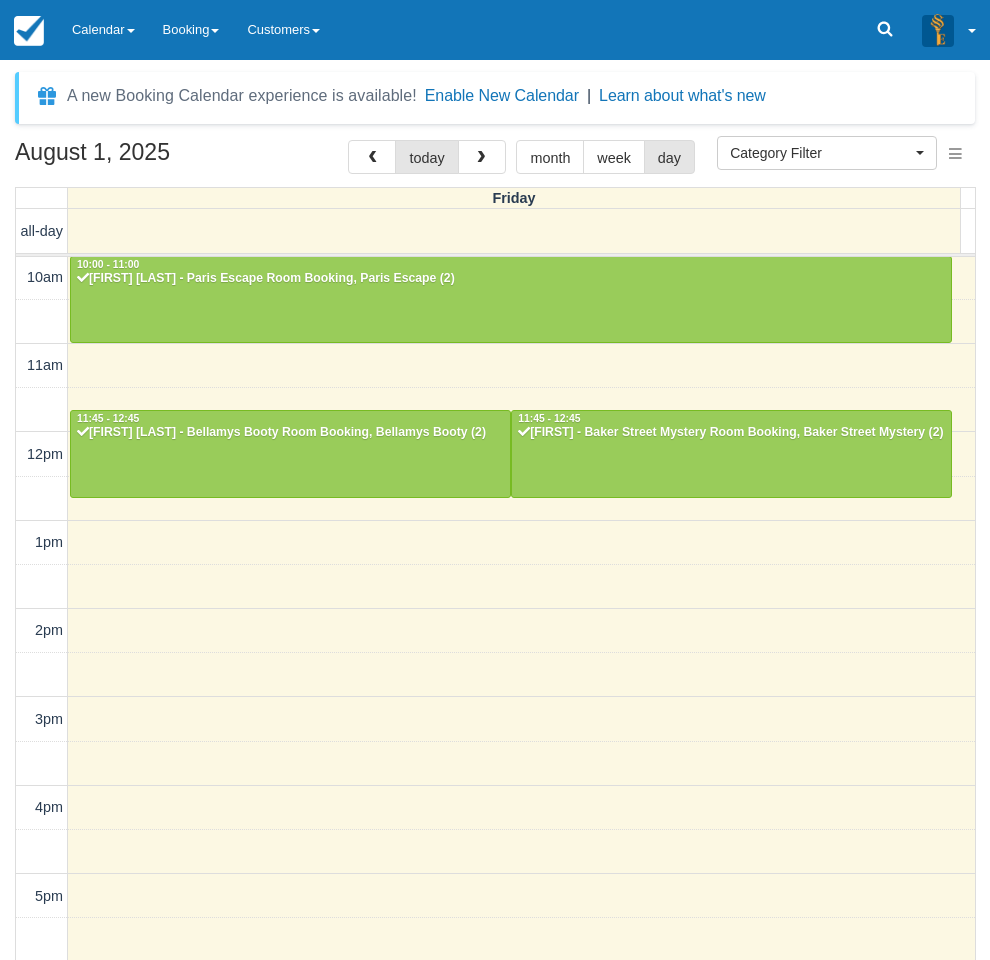scroll, scrollTop: 0, scrollLeft: 0, axis: both 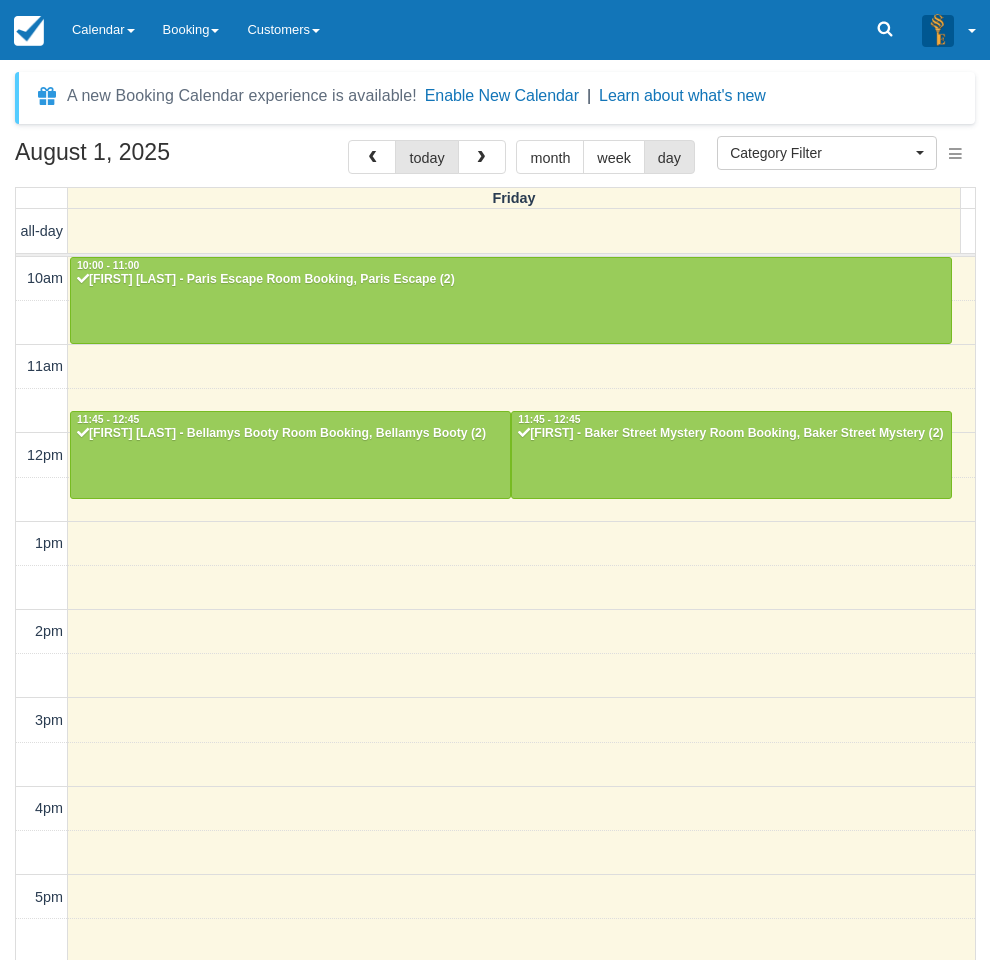 click on "10am 11am 12pm 1pm 2pm 3pm 4pm 5pm 6pm 7pm 8pm 9pm 10pm 10:00 - 11:00  [FIRST] [LAST] - Paris Escape Room Booking, Paris Escape (2) 11:45 - 12:45  [FIRST] [LAST] - Bellamys Booty Room Booking, Bellamys Booty (2) 11:45 - 12:45  [FIRST] - Baker Street Mystery Room Booking, Baker Street Mystery (2) 7:00 - 8:00 [FIRST] [LAST] - Ransom, Ransom Room Booking (2) 8:45 - 9:45 [FIRST] [LAST] - Ransom Room Booking, Ransom (2)" at bounding box center [495, 809] 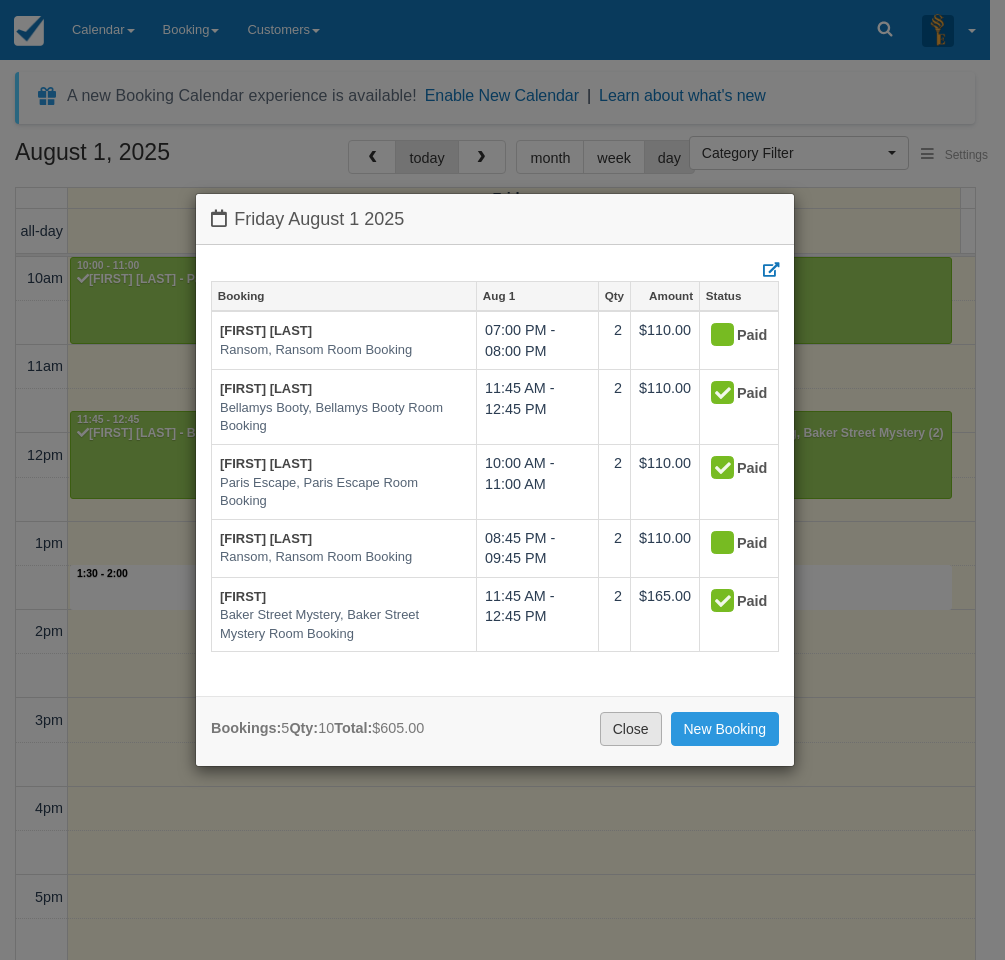 click on "Close" at bounding box center (631, 729) 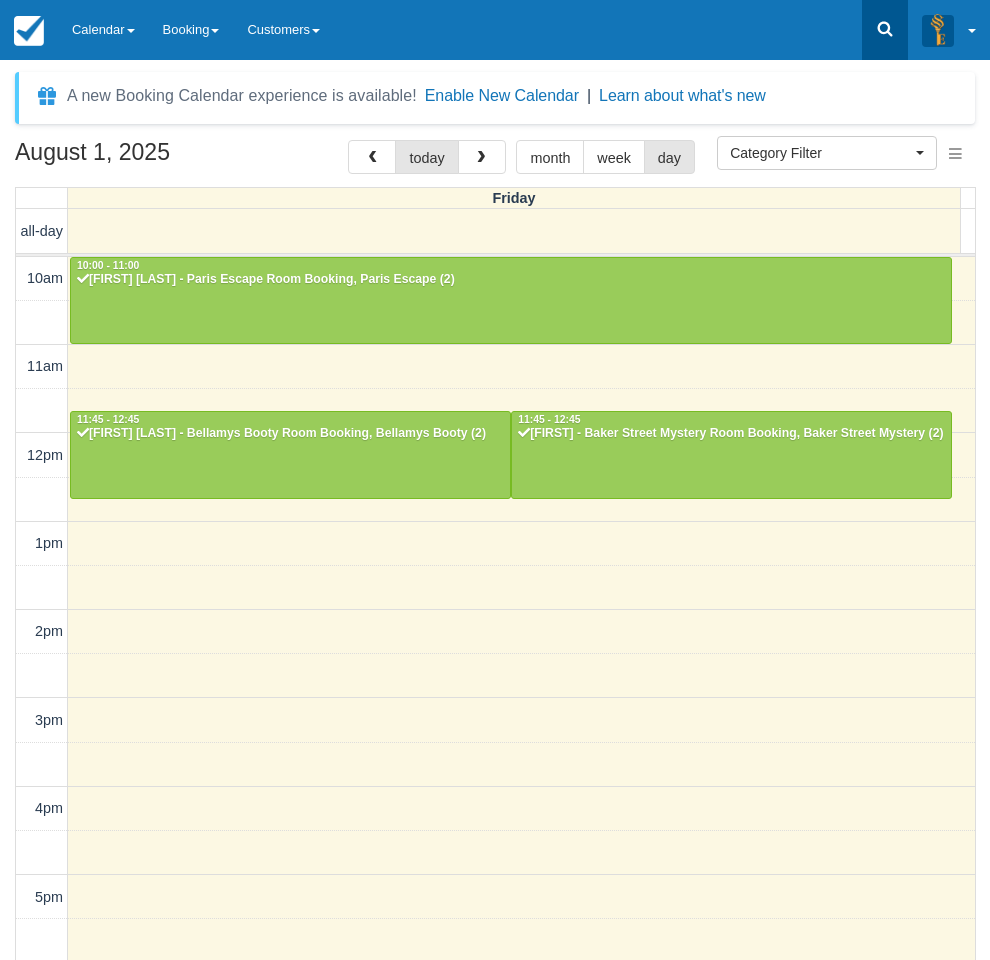 click at bounding box center [885, 30] 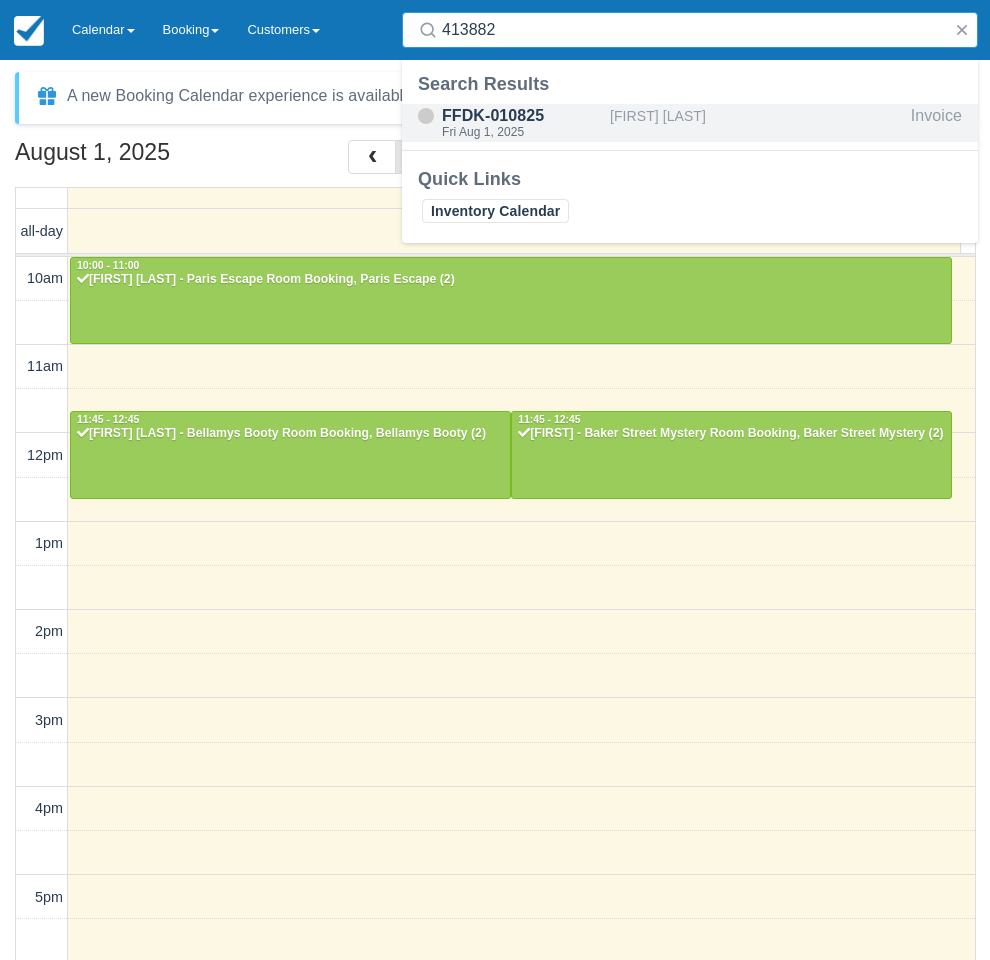 type on "413882" 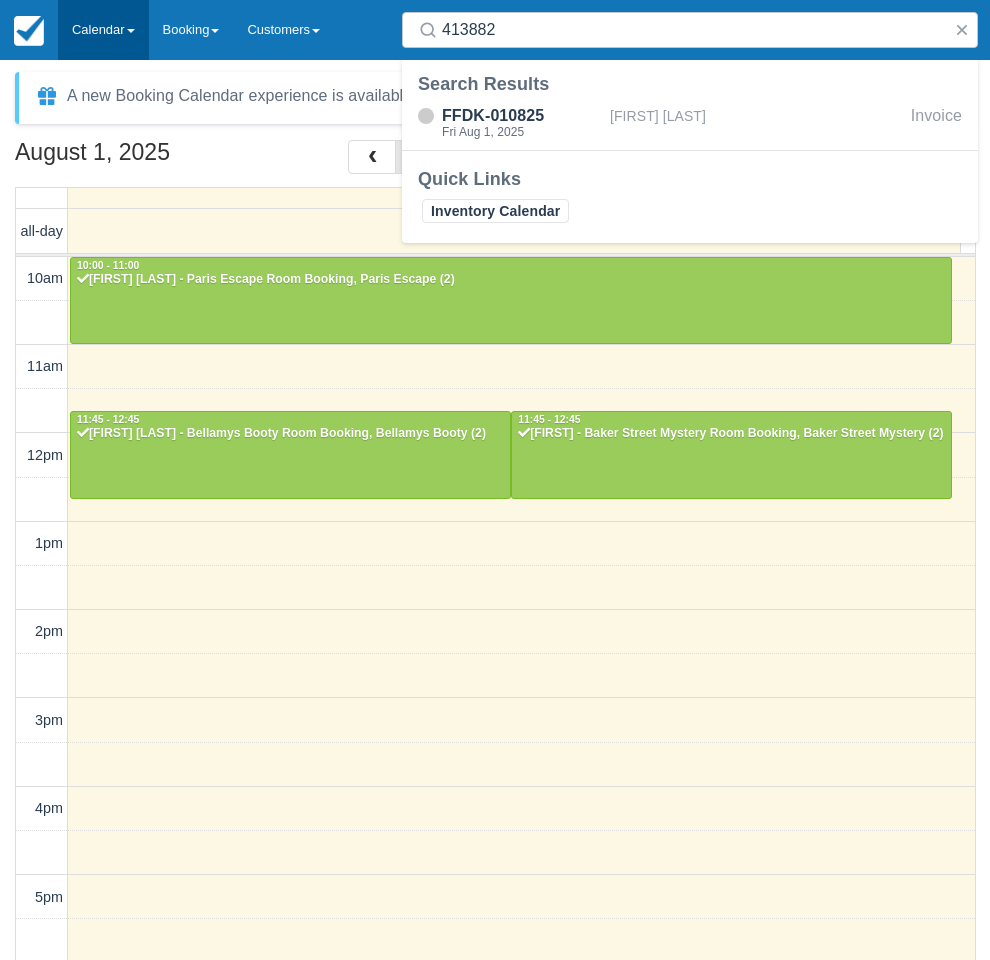 click on "Calendar" at bounding box center (103, 30) 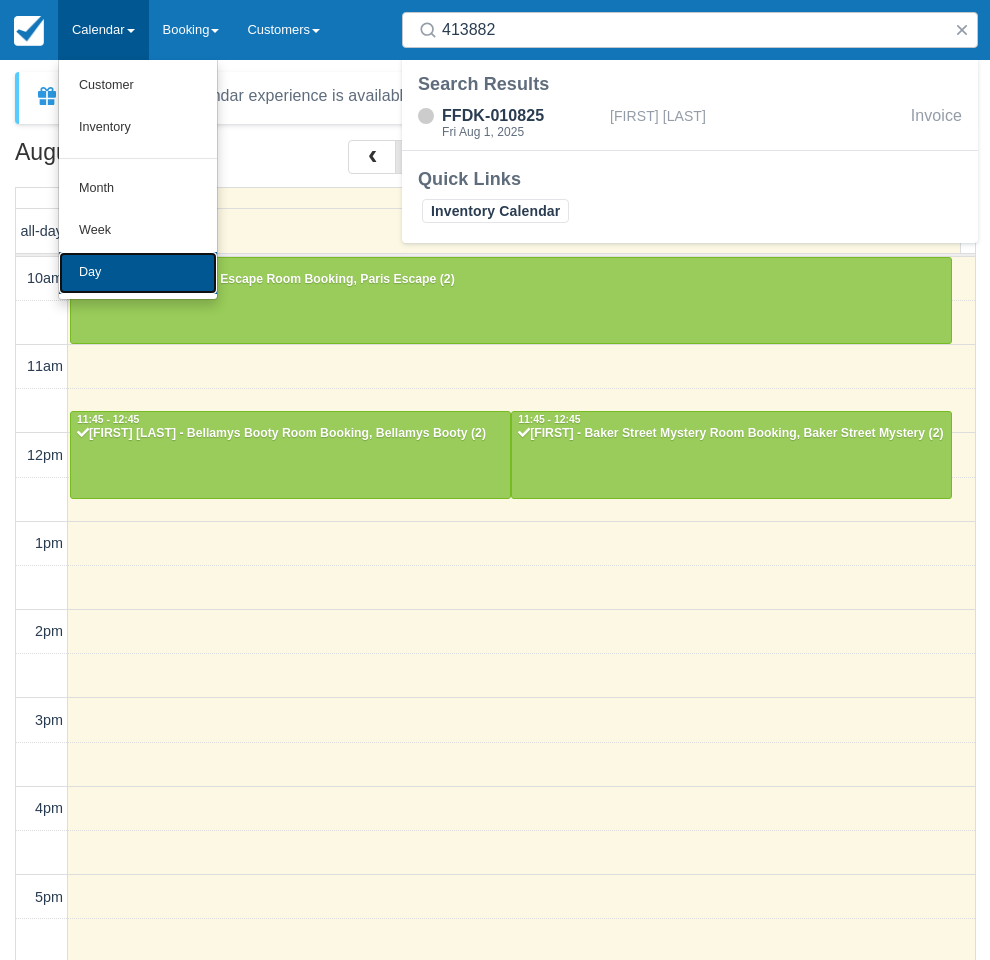 click on "Day" at bounding box center [138, 273] 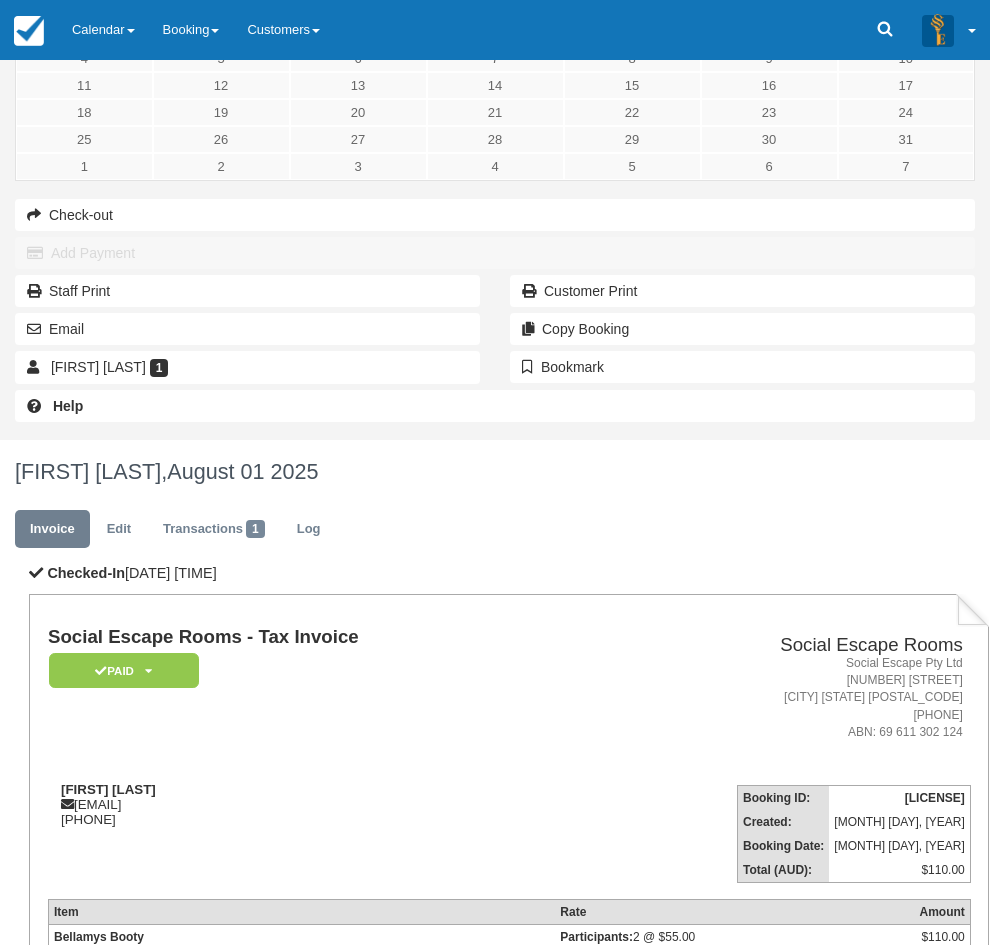 scroll, scrollTop: 101, scrollLeft: 0, axis: vertical 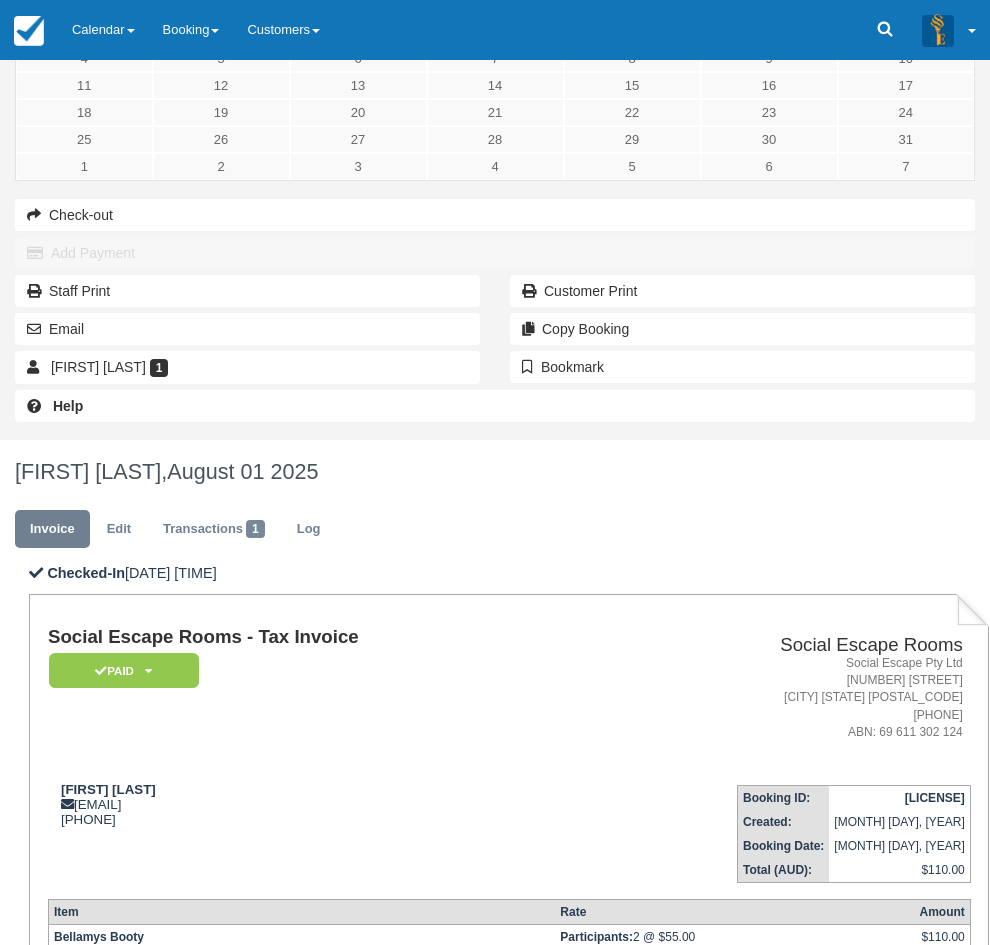 click at bounding box center (160, 1301) 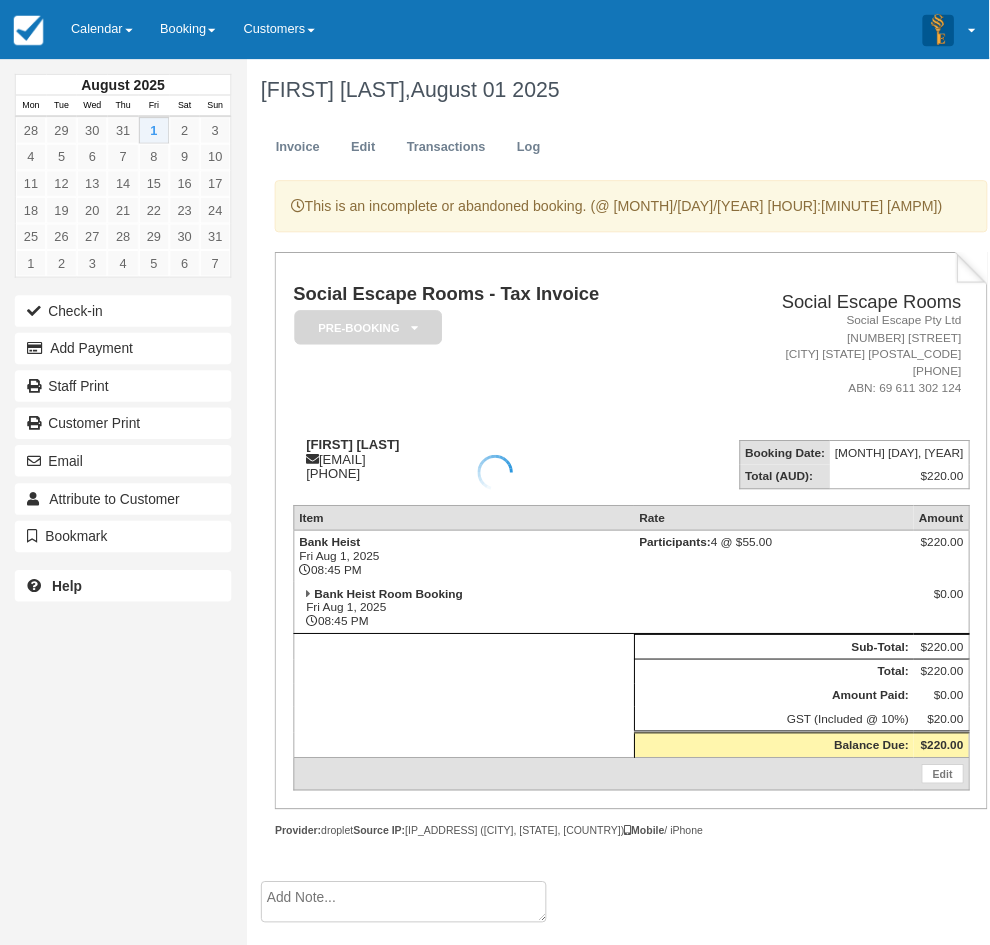 scroll, scrollTop: 0, scrollLeft: 0, axis: both 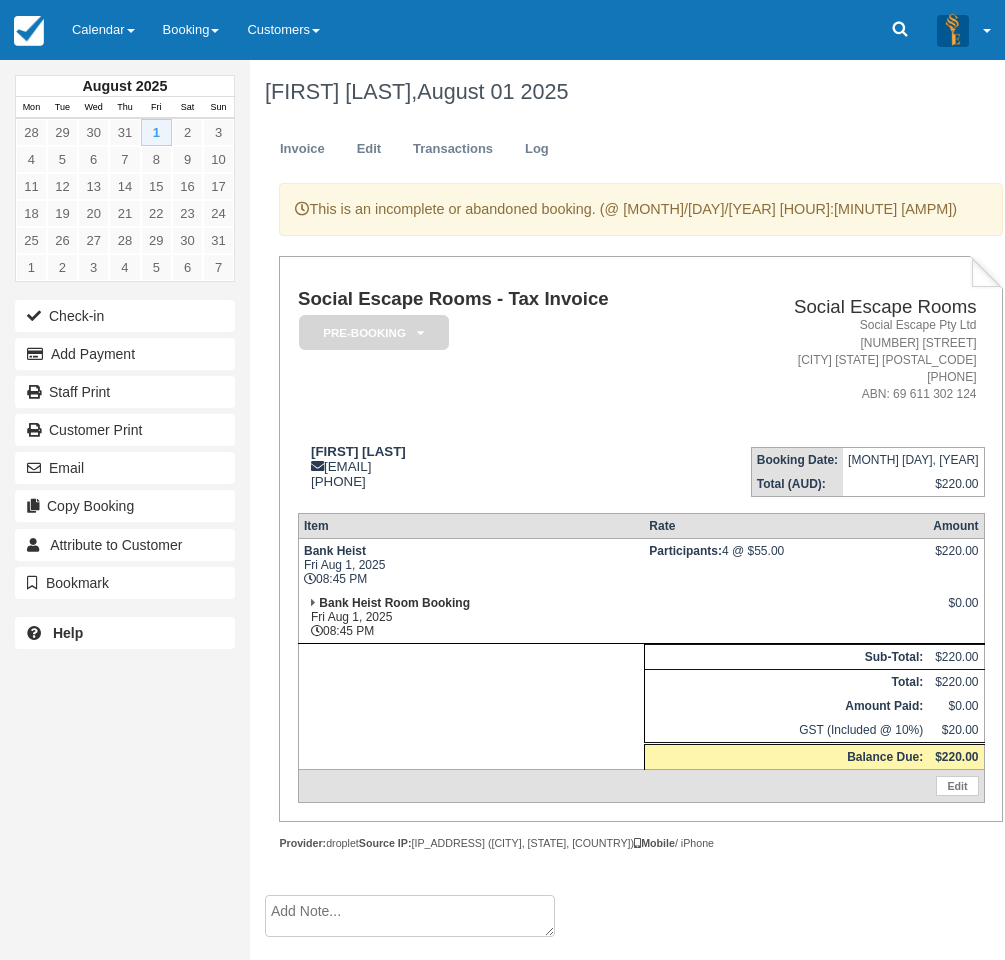 click on "Hassan Beydoun  hbeydoun777@hotmail.com 0457 413 882" at bounding box center (494, 464) 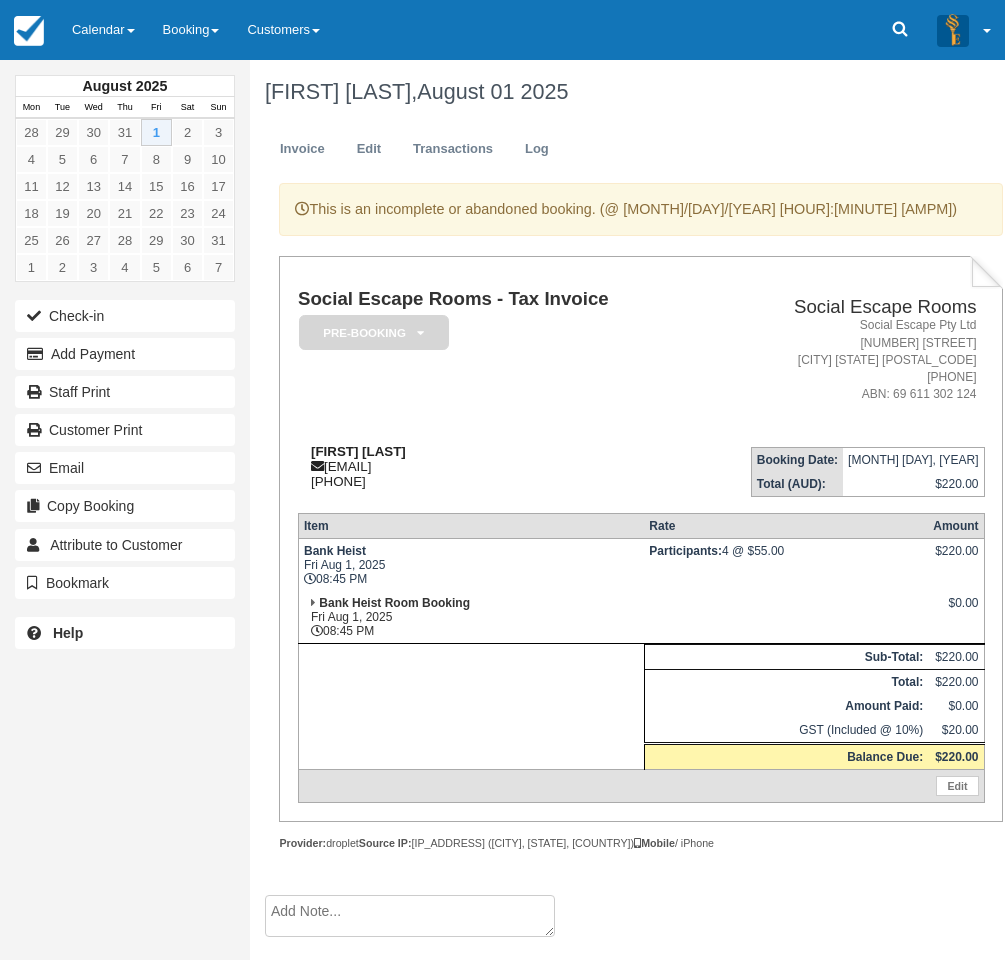 click on "Hassan Beydoun" at bounding box center (358, 451) 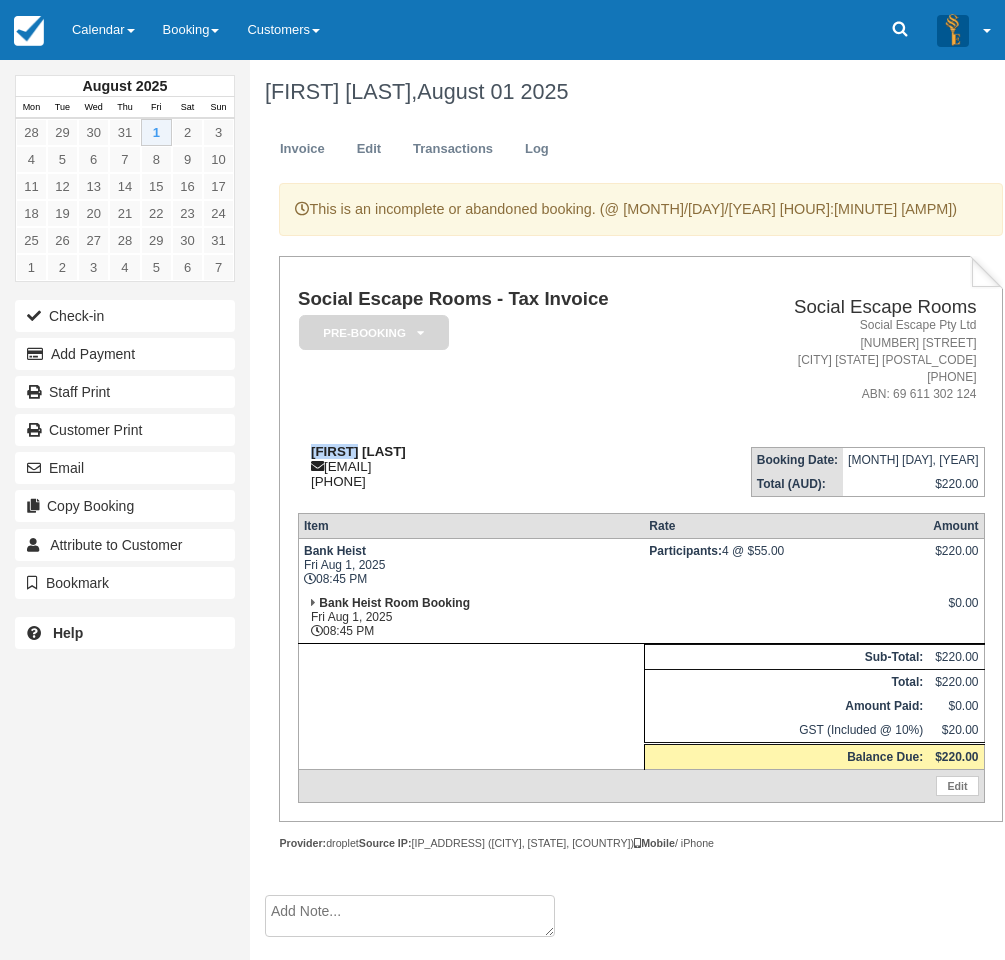 click on "Hassan Beydoun" at bounding box center [358, 451] 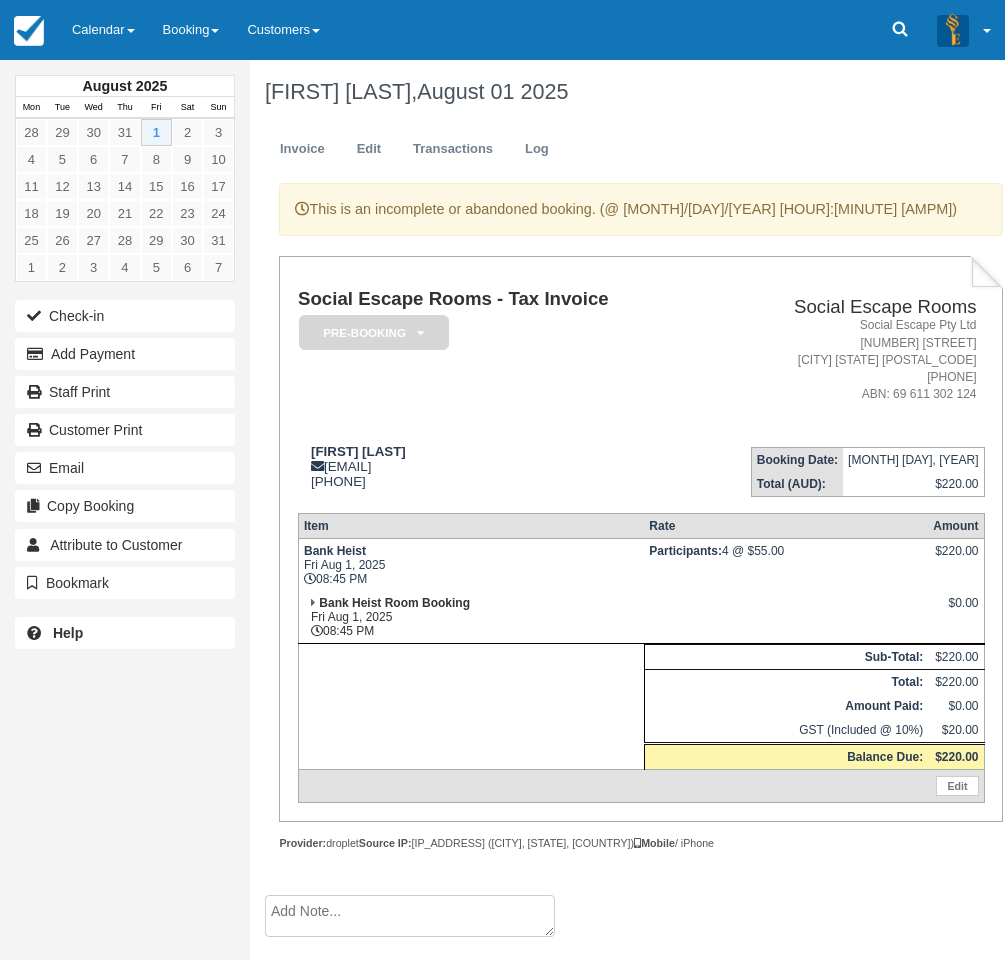 click on "Social Escape Rooms - Tax Invoice
Pre-booking   Pending Reserved Deposit Paid Blocked for Custom Cancelled Deposit Pending" at bounding box center [494, 360] 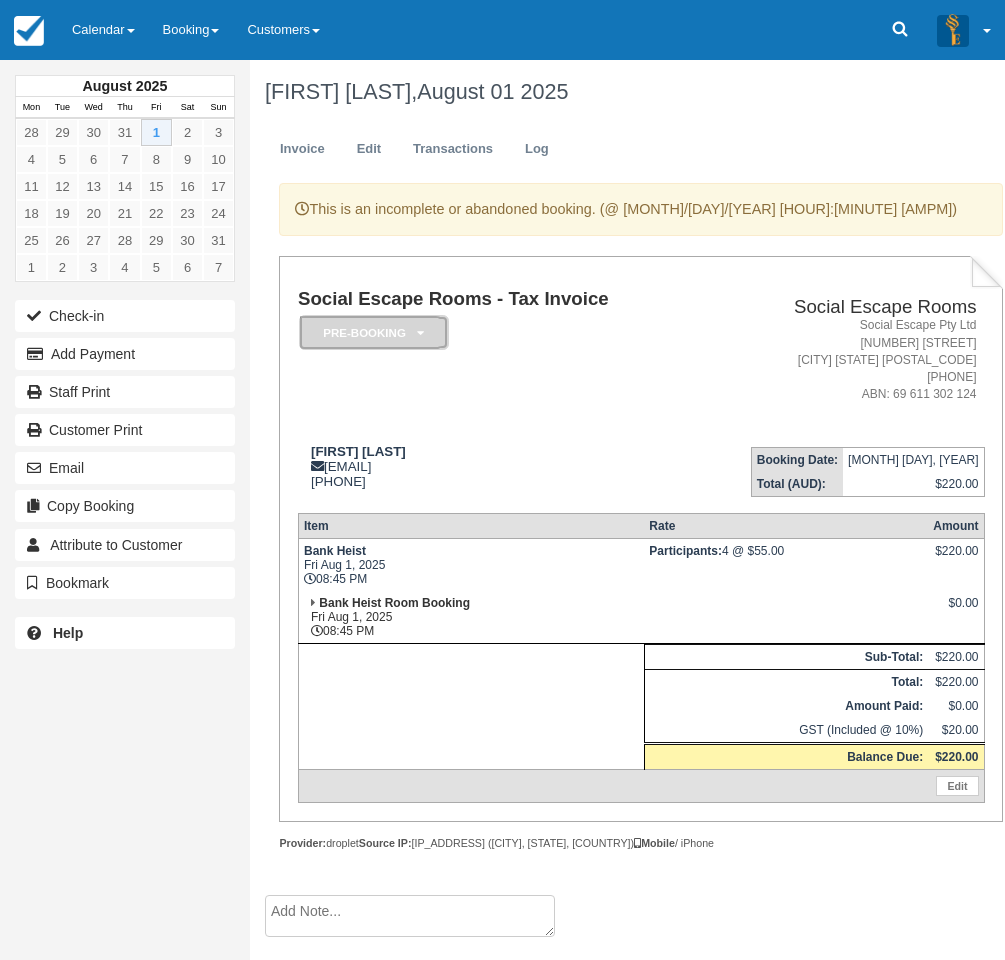 click on "Pre-booking" at bounding box center (374, 332) 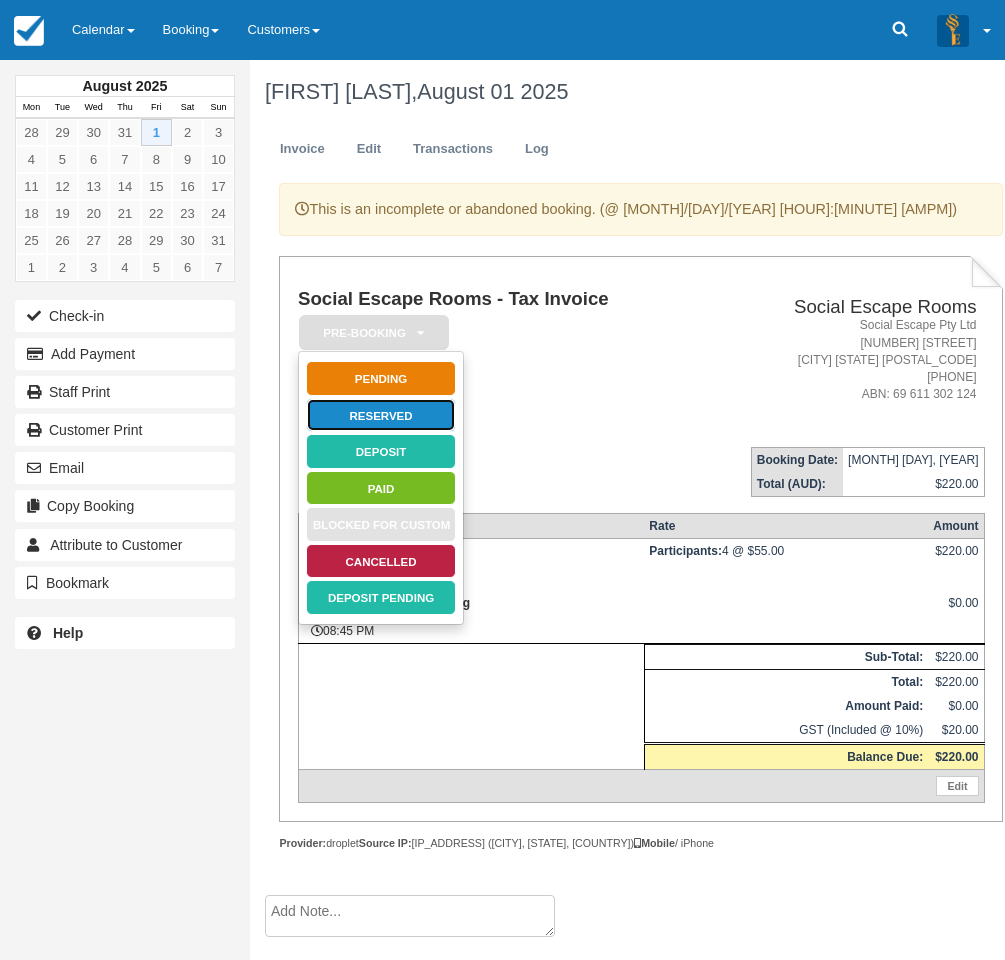 click on "Reserved" at bounding box center [381, 415] 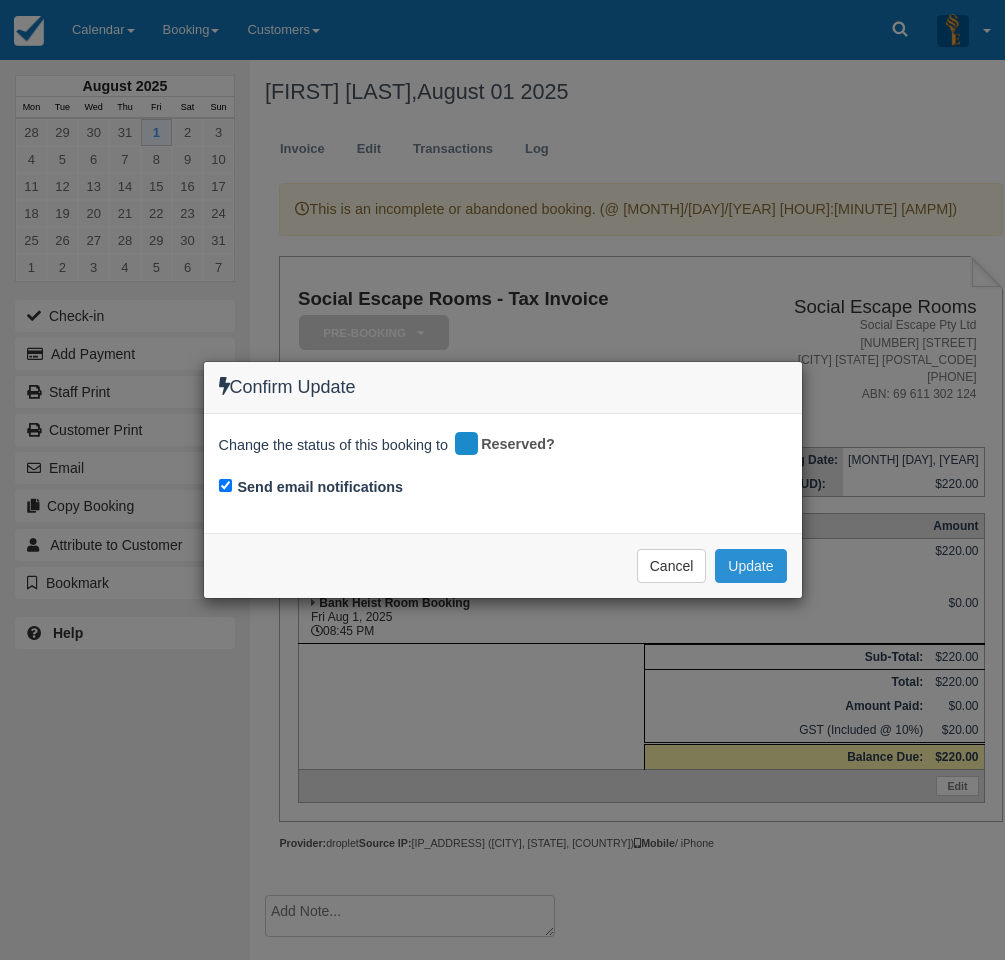 click on "Update" at bounding box center (750, 566) 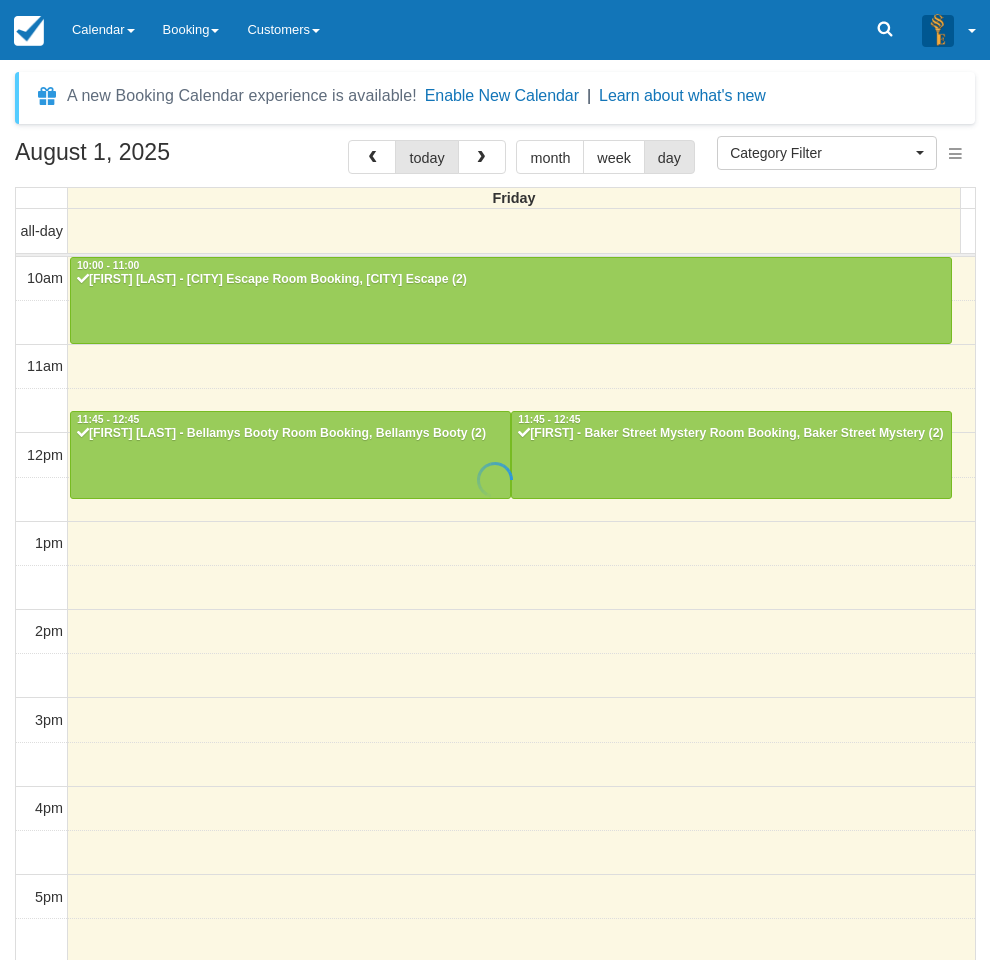 select 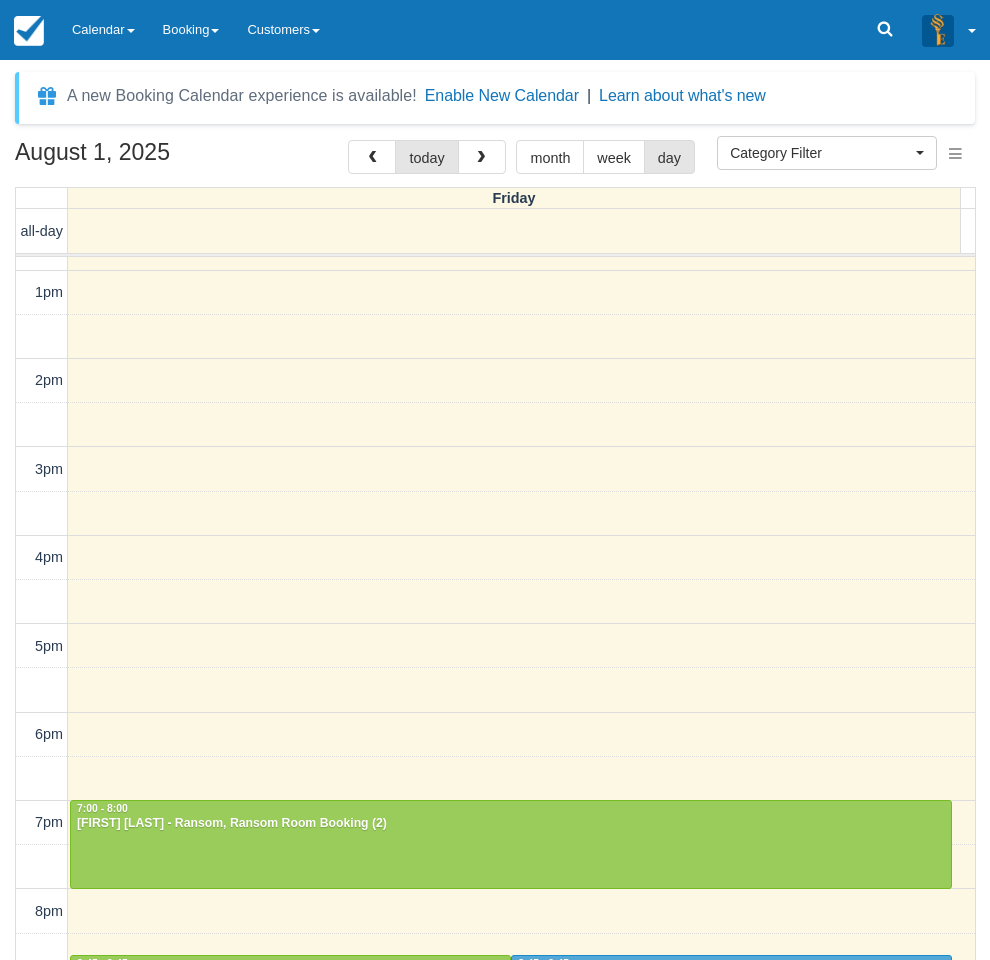 scroll, scrollTop: 342, scrollLeft: 0, axis: vertical 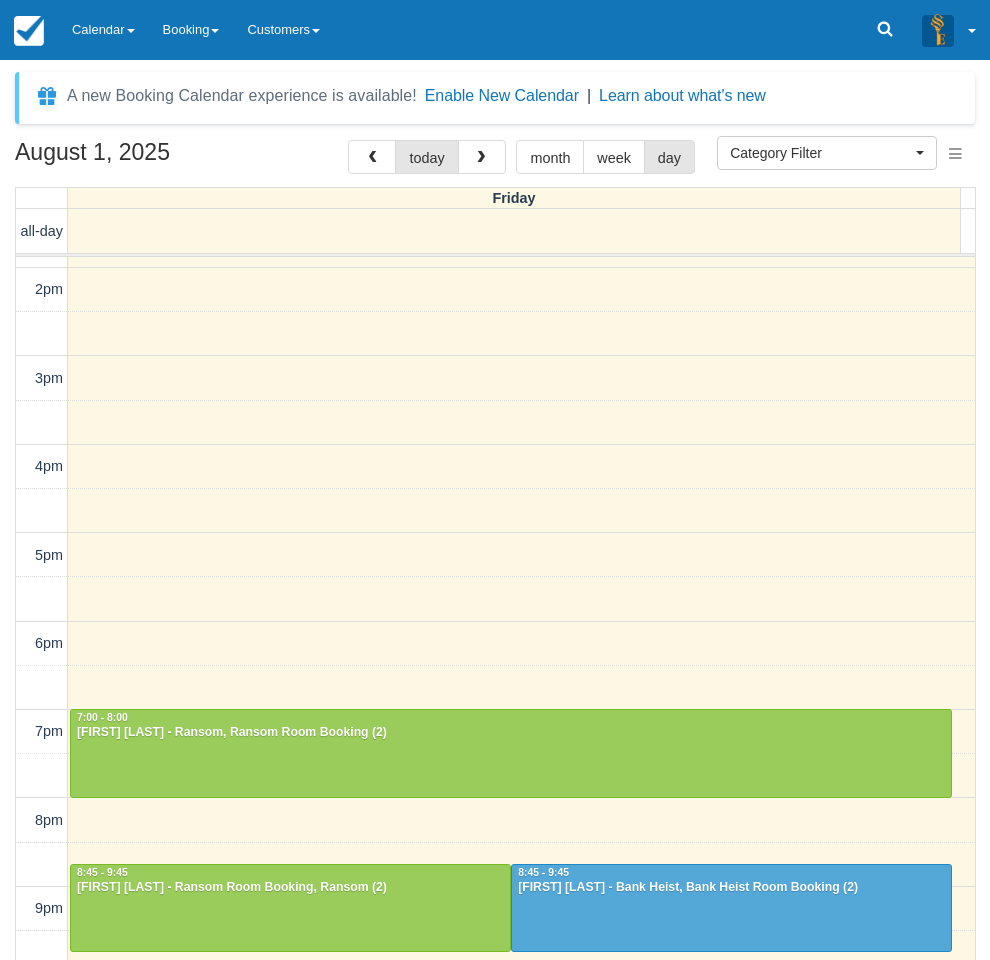 click on "August 1, 2025 today month week day Friday all-day 10am 11am 12pm 1pm 2pm 3pm 4pm 5pm 6pm 7pm 8pm 9pm 10pm 10:00 - 11:00  [FIRST] [LAST] - [CITY] Escape Room Booking, [CITY] Escape (2) 11:45 - 12:45  [FIRST] [LAST] - Bellamys Booty Room Booking, Bellamys Booty (2) 11:45 - 12:45  [FIRST] - Baker Street Mystery Room Booking, Baker Street Mystery (2) 7:00 - 8:00 [FIRST] [LAST] - Ransom, Ransom Room Booking (2) 8:45 - 9:45 [FIRST] [LAST] - Ransom Room Booking, Ransom (2) 8:45 - 9:45 [FIRST] [LAST] - Bank Heist, Bank Heist Room Booking (2)" at bounding box center (495, 579) 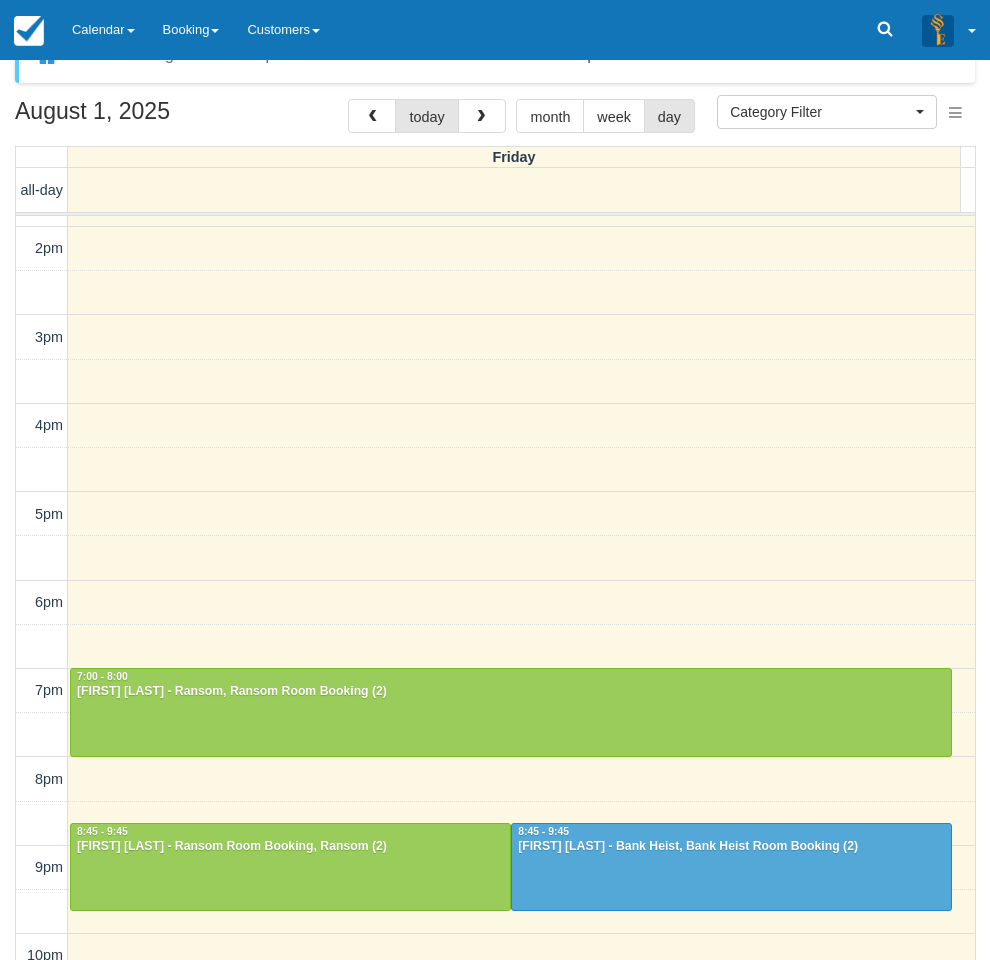 scroll, scrollTop: 64, scrollLeft: 0, axis: vertical 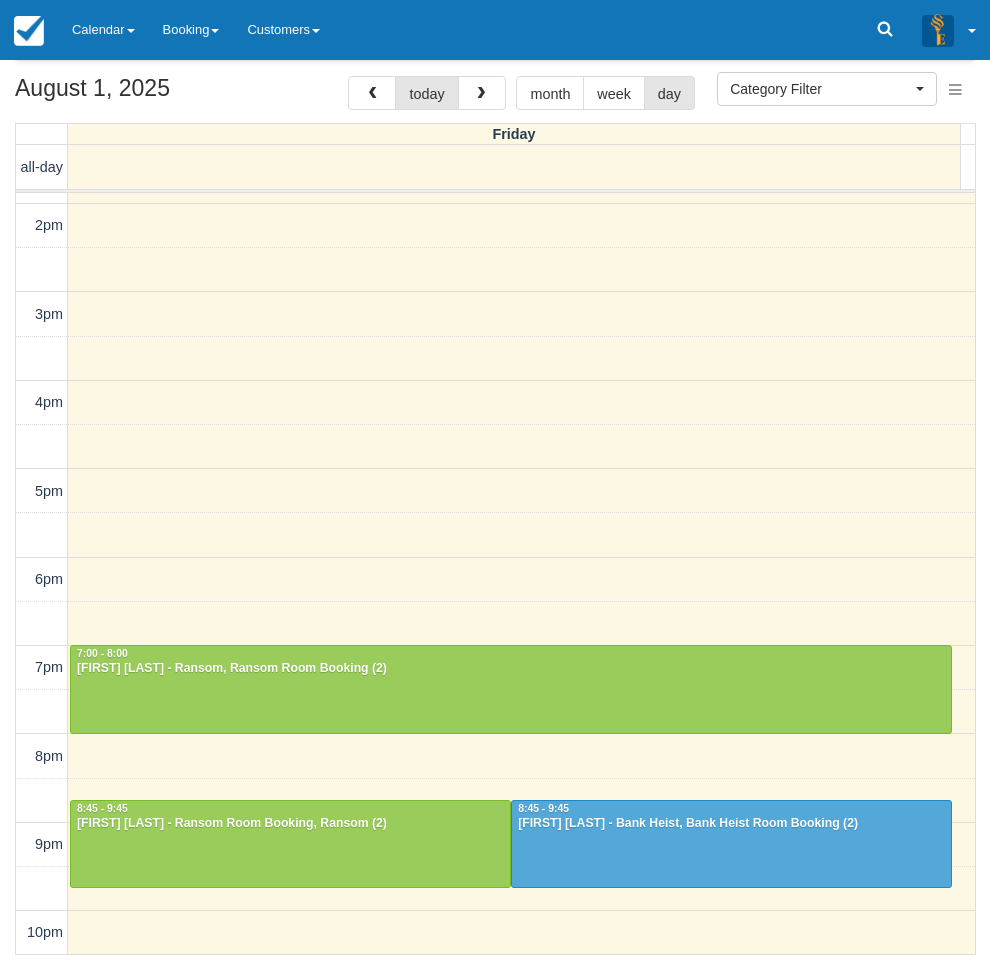 click on "August 1, 2025 today month week day Friday all-day 10am 11am 12pm 1pm 2pm 3pm 4pm 5pm 6pm 7pm 8pm 9pm 10pm 10:00 - 11:00  [FIRST] [LAST] - [CITY] Escape Room Booking, [CITY] Escape (2) 11:45 - 12:45  [FIRST] [LAST] - Bellamys Booty Room Booking, Bellamys Booty (2) 11:45 - 12:45  [FIRST] - Baker Street Mystery Room Booking, Baker Street Mystery (2) 7:00 - 8:00 [FIRST] [LAST] - Ransom, Ransom Room Booking (2) 8:45 - 9:45 [FIRST] [LAST] - Ransom Room Booking, Ransom (2) 8:45 - 9:45 [FIRST] [LAST] - Bank Heist, Bank Heist Room Booking (2)" at bounding box center (495, 515) 